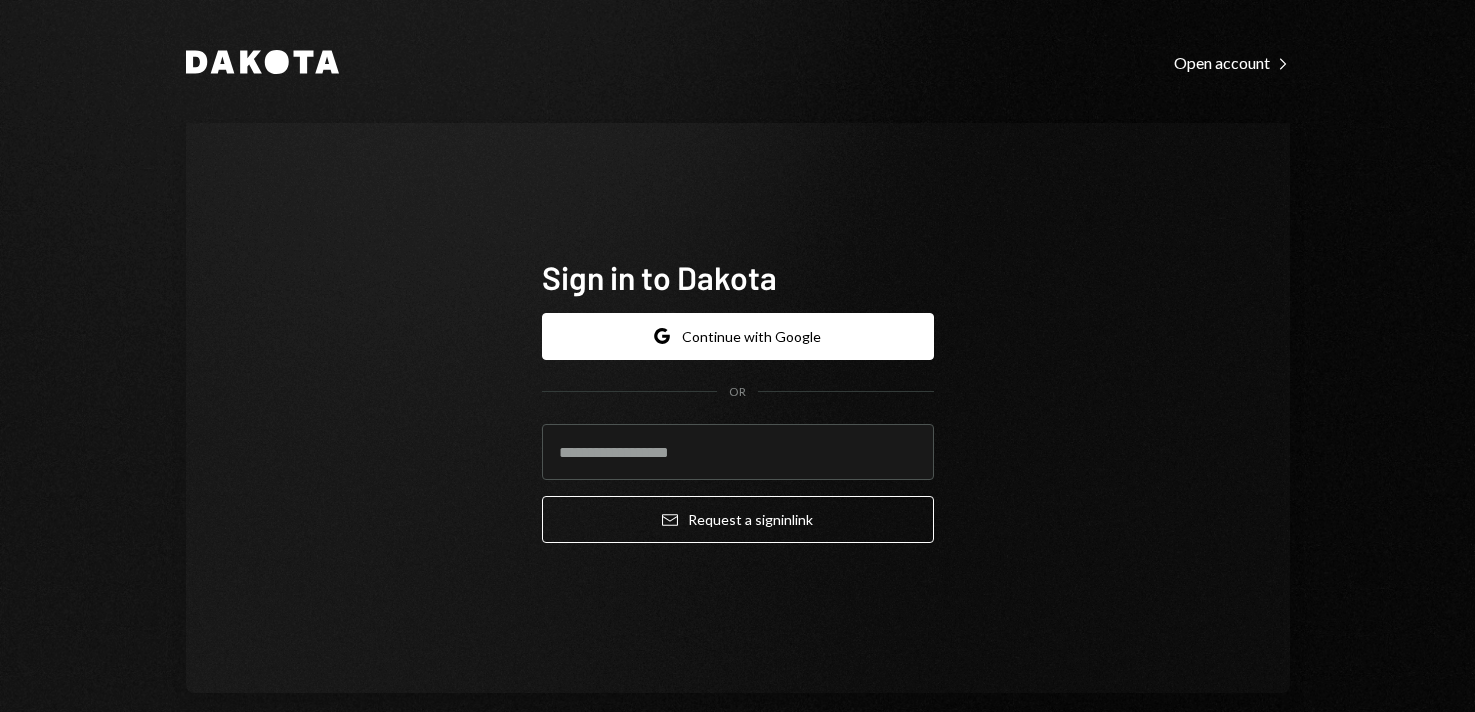 scroll, scrollTop: 0, scrollLeft: 0, axis: both 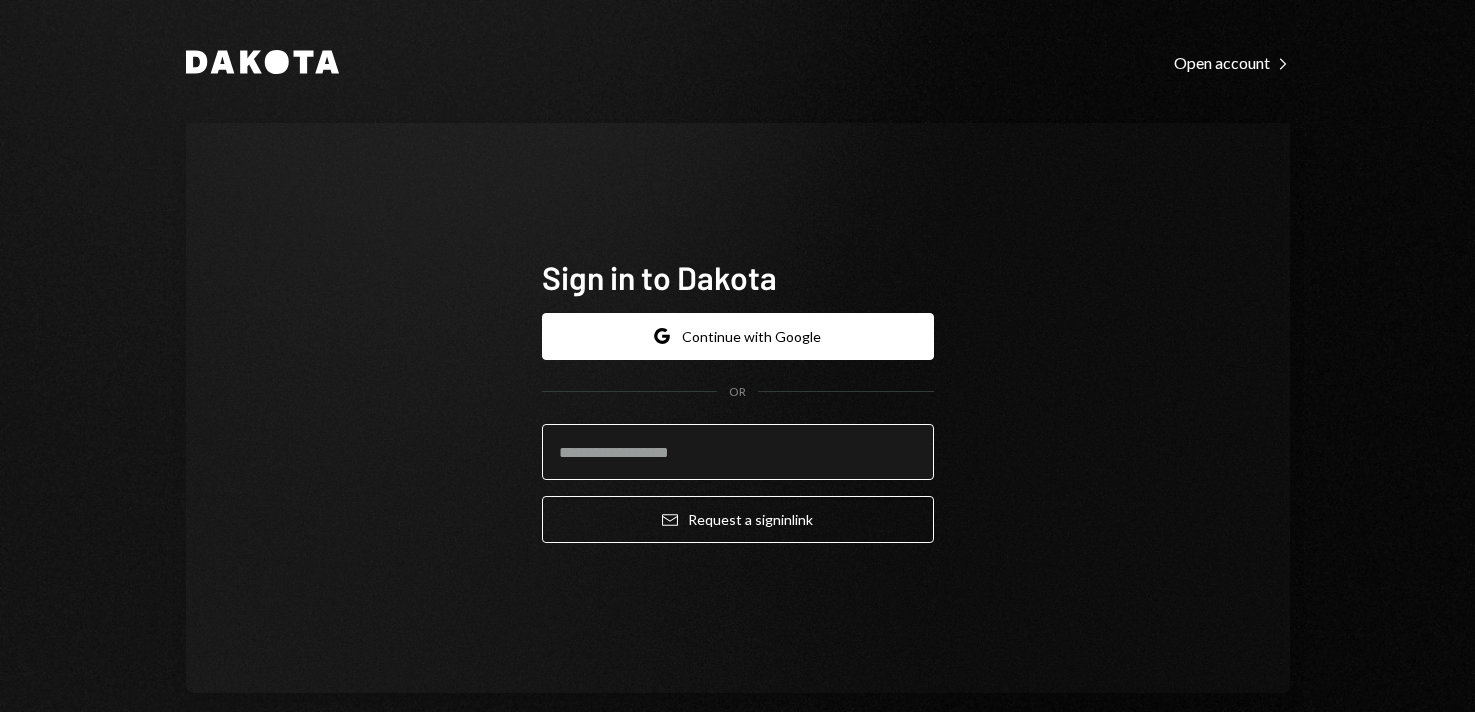 click at bounding box center (738, 452) 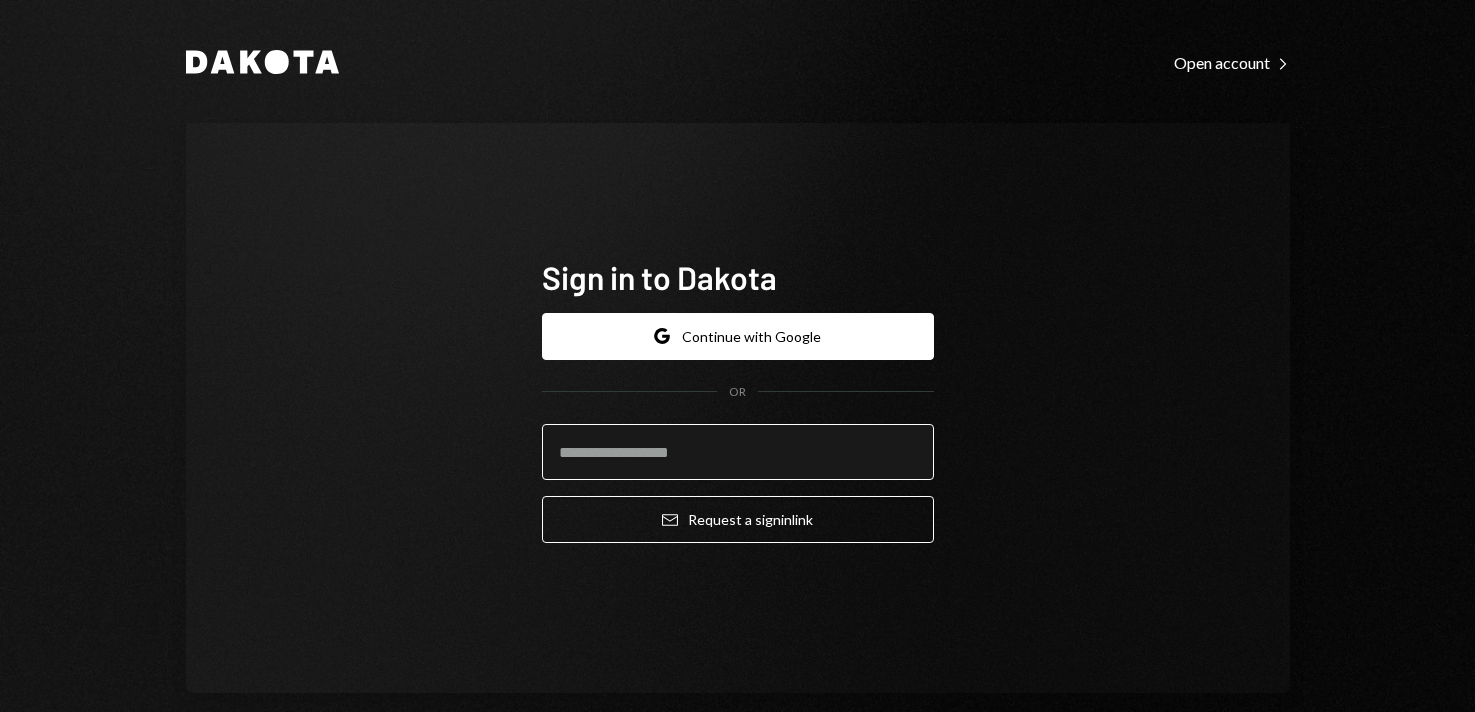 type on "**********" 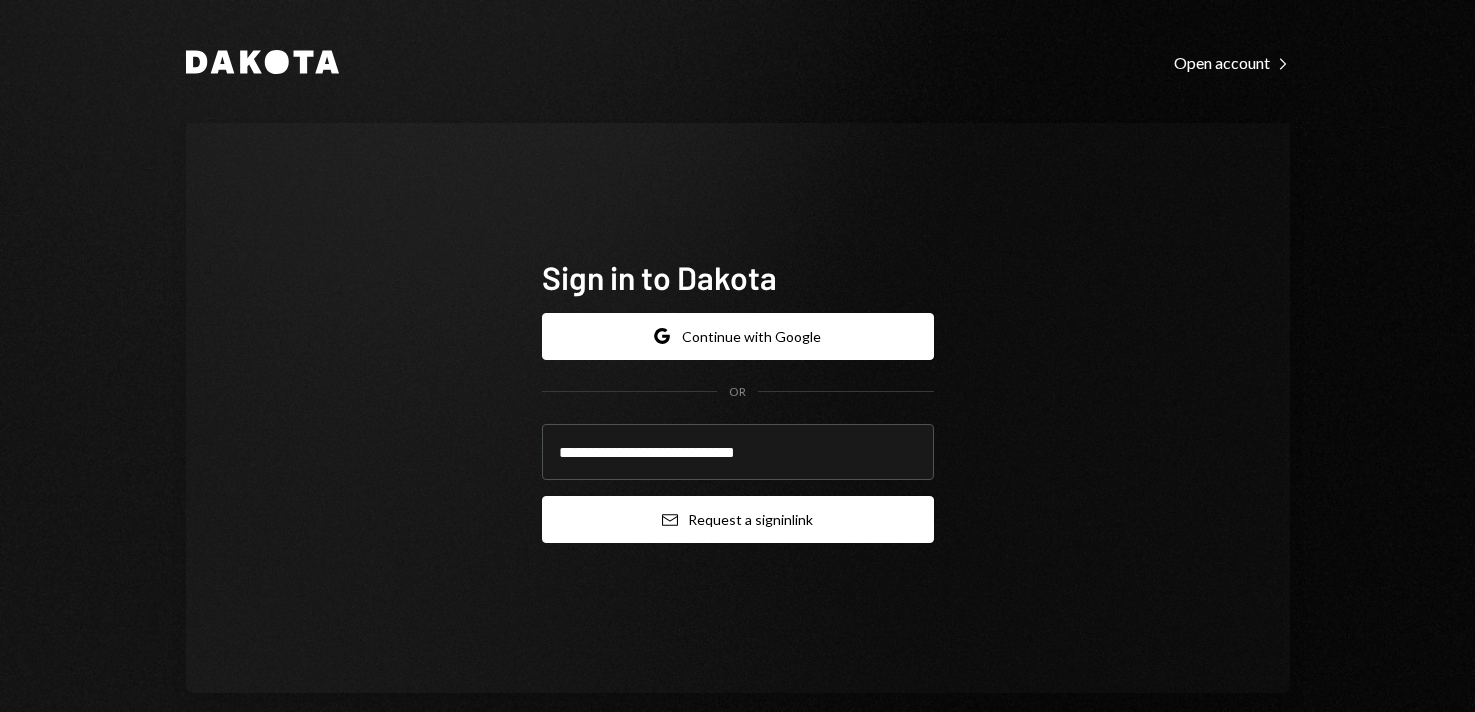 click on "Email Request a sign  in  link" at bounding box center (738, 519) 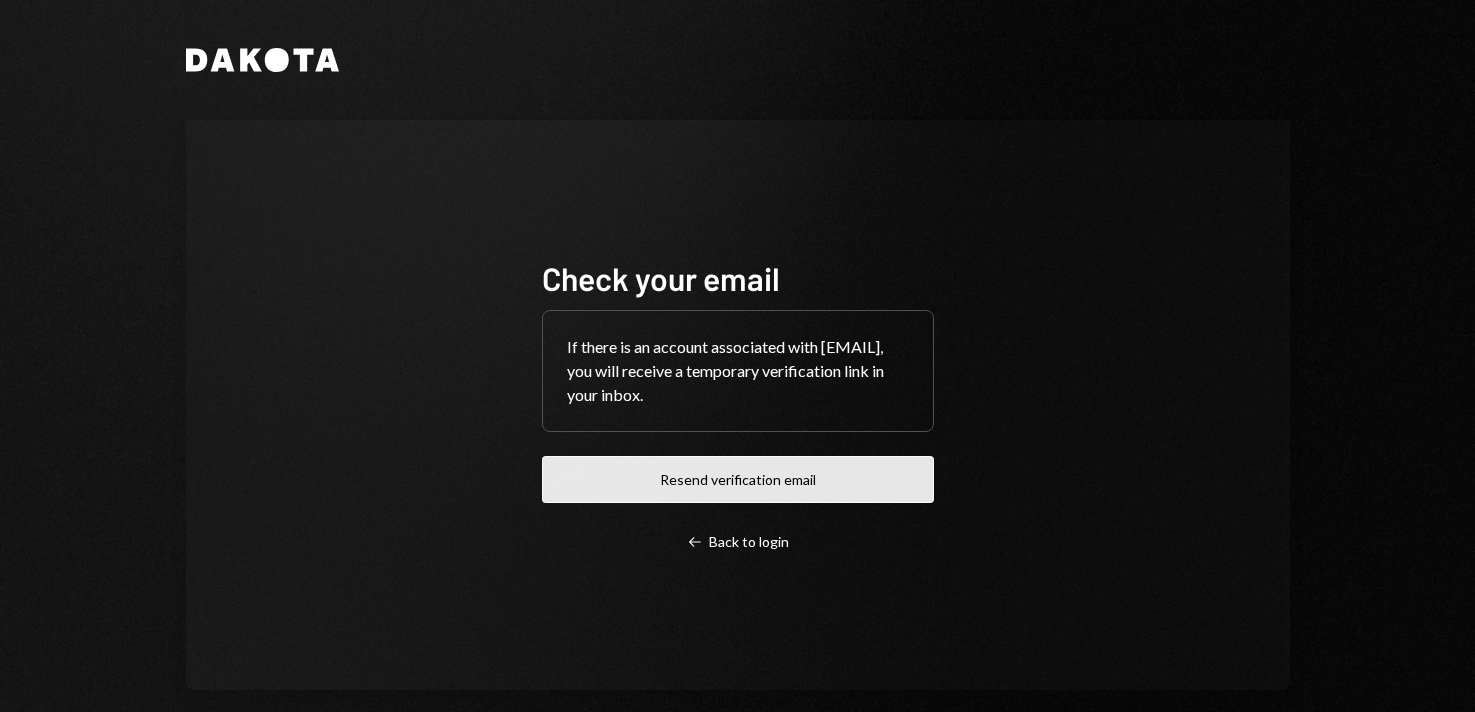 click on "Resend verification email" at bounding box center [738, 479] 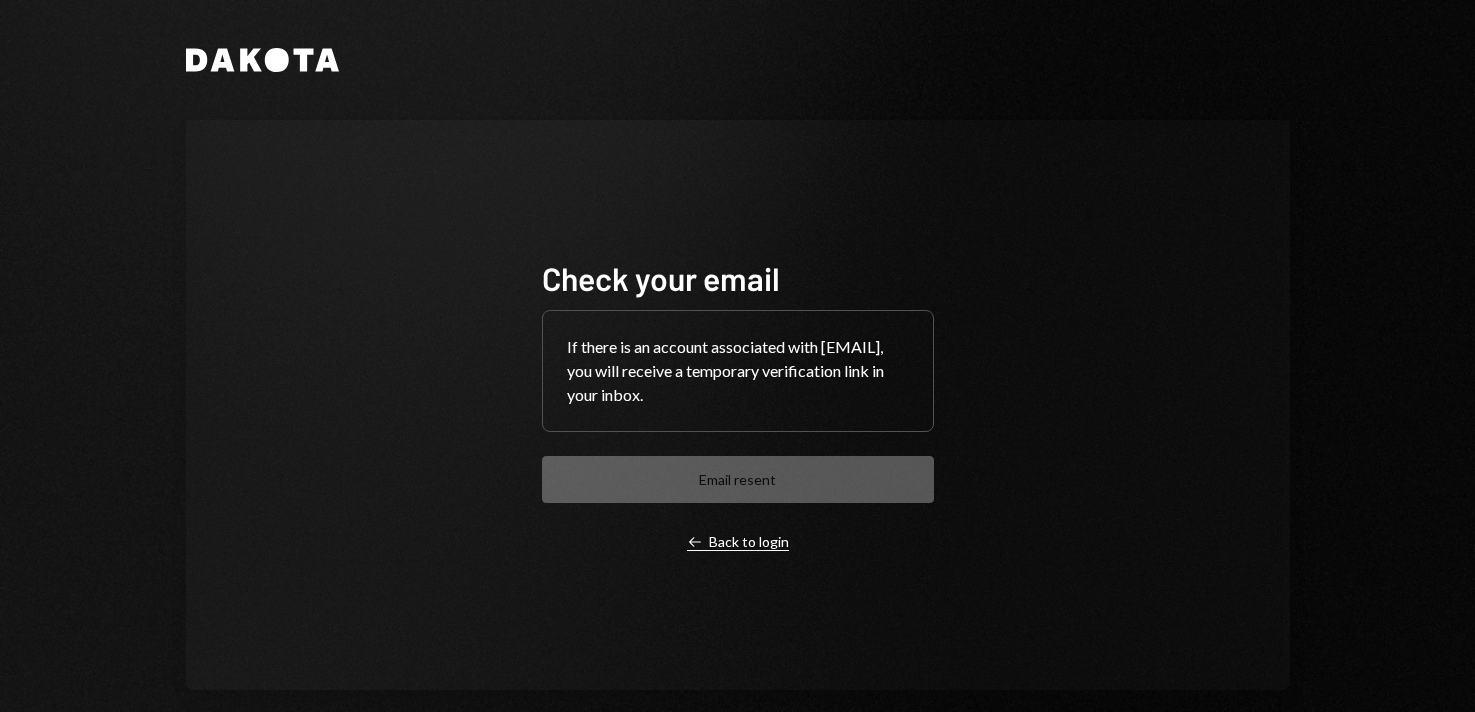 click on "Left Arrow Back to login" at bounding box center [738, 542] 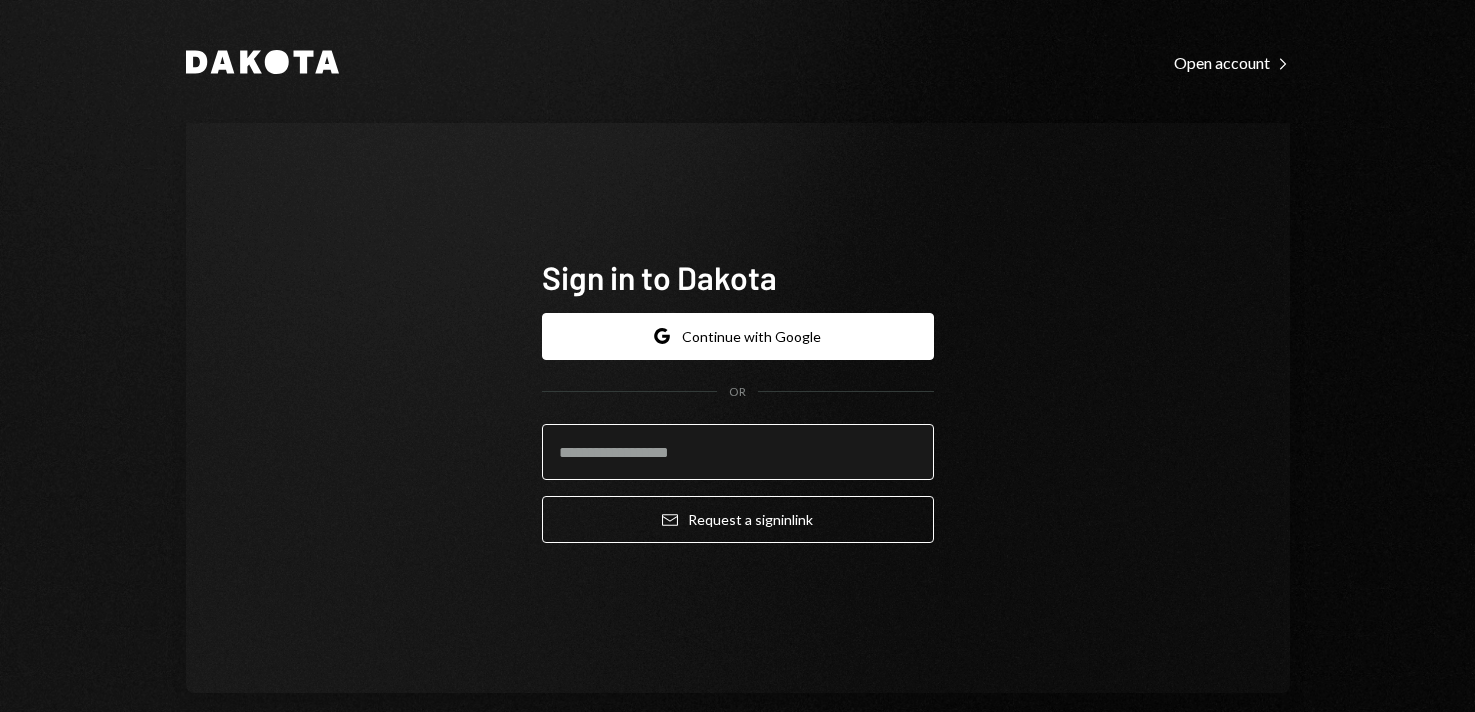 click at bounding box center (738, 452) 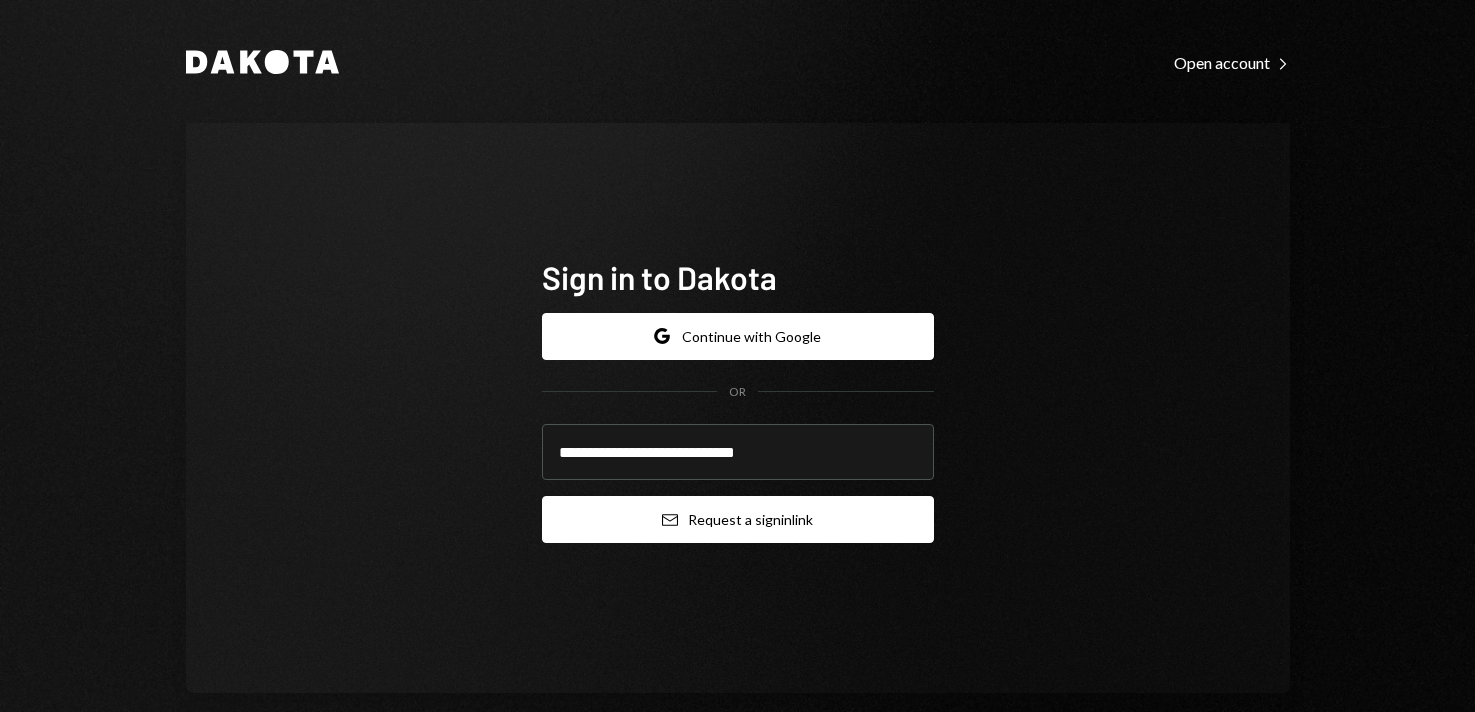 click on "Email Request a sign  in  link" at bounding box center (738, 519) 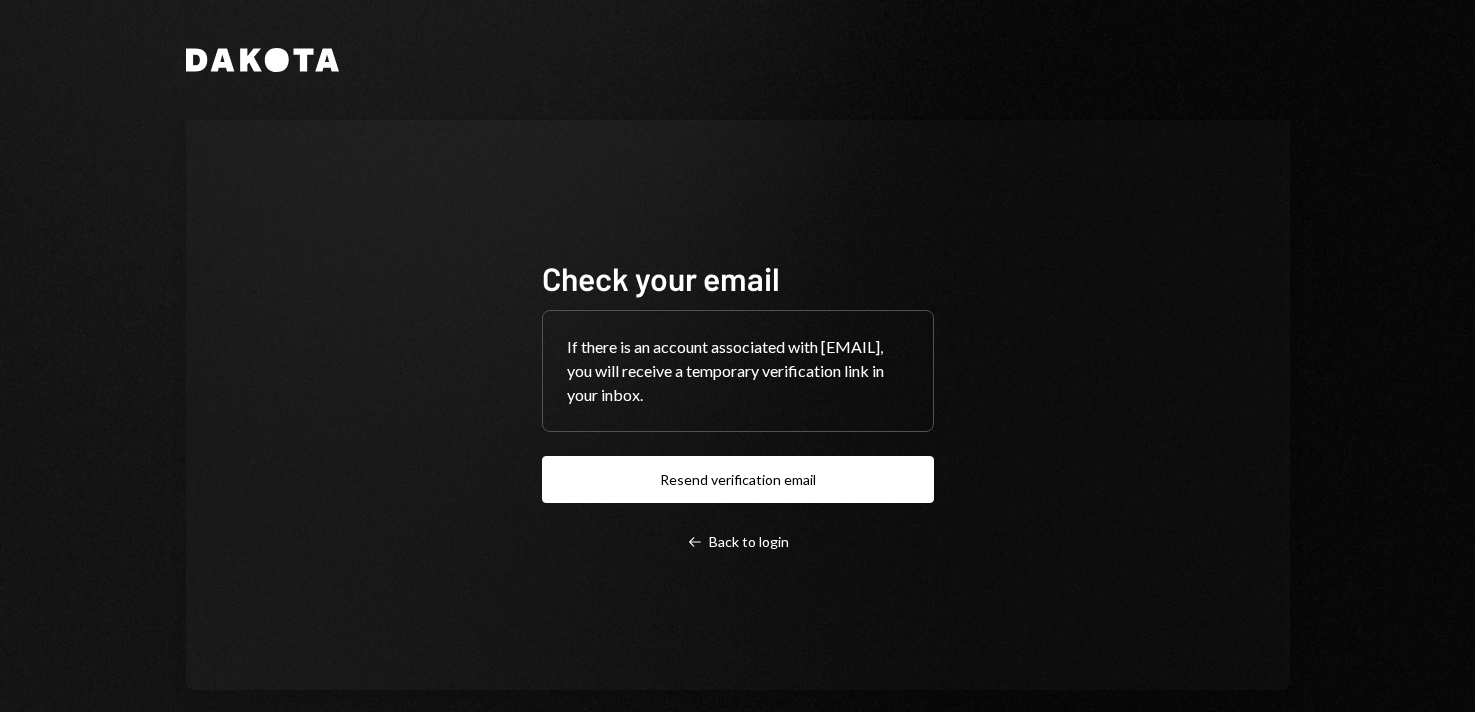 scroll, scrollTop: 0, scrollLeft: 0, axis: both 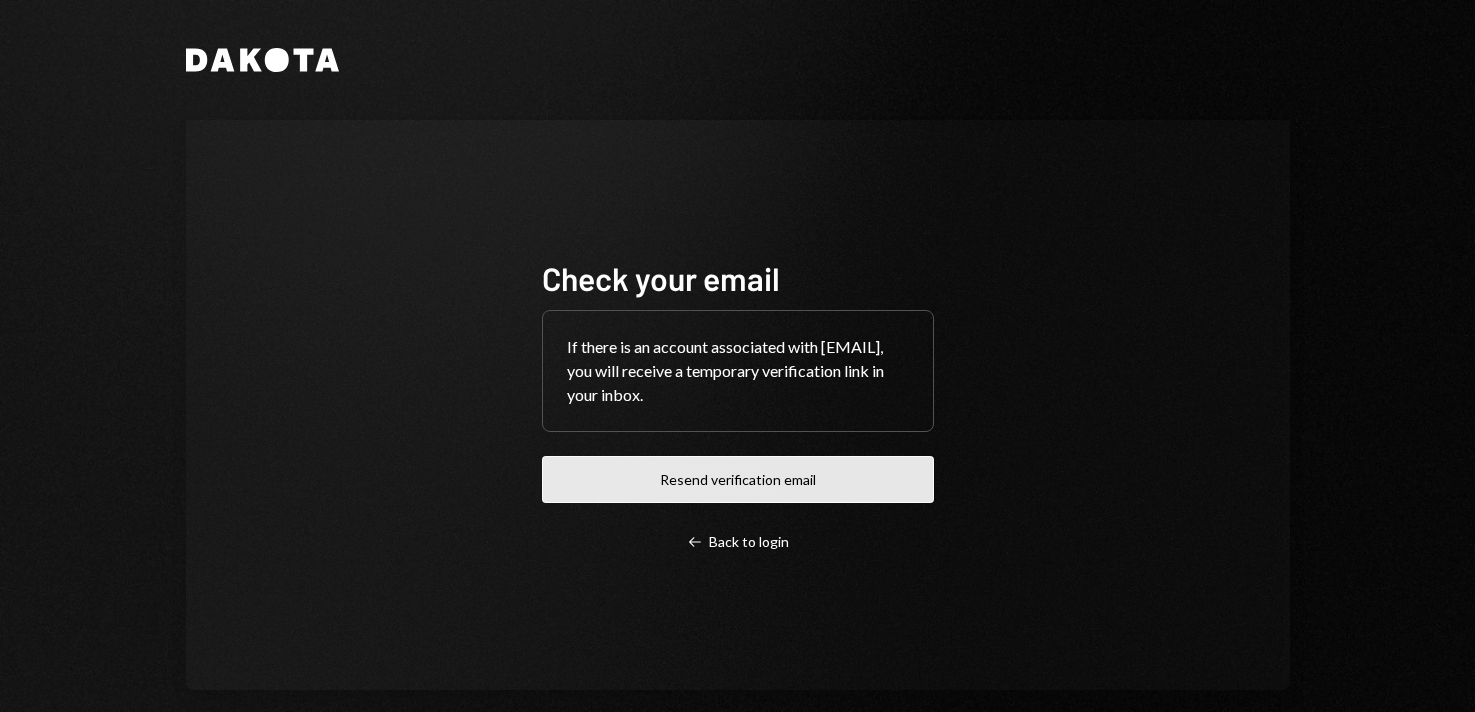 click on "Resend verification email" at bounding box center [738, 479] 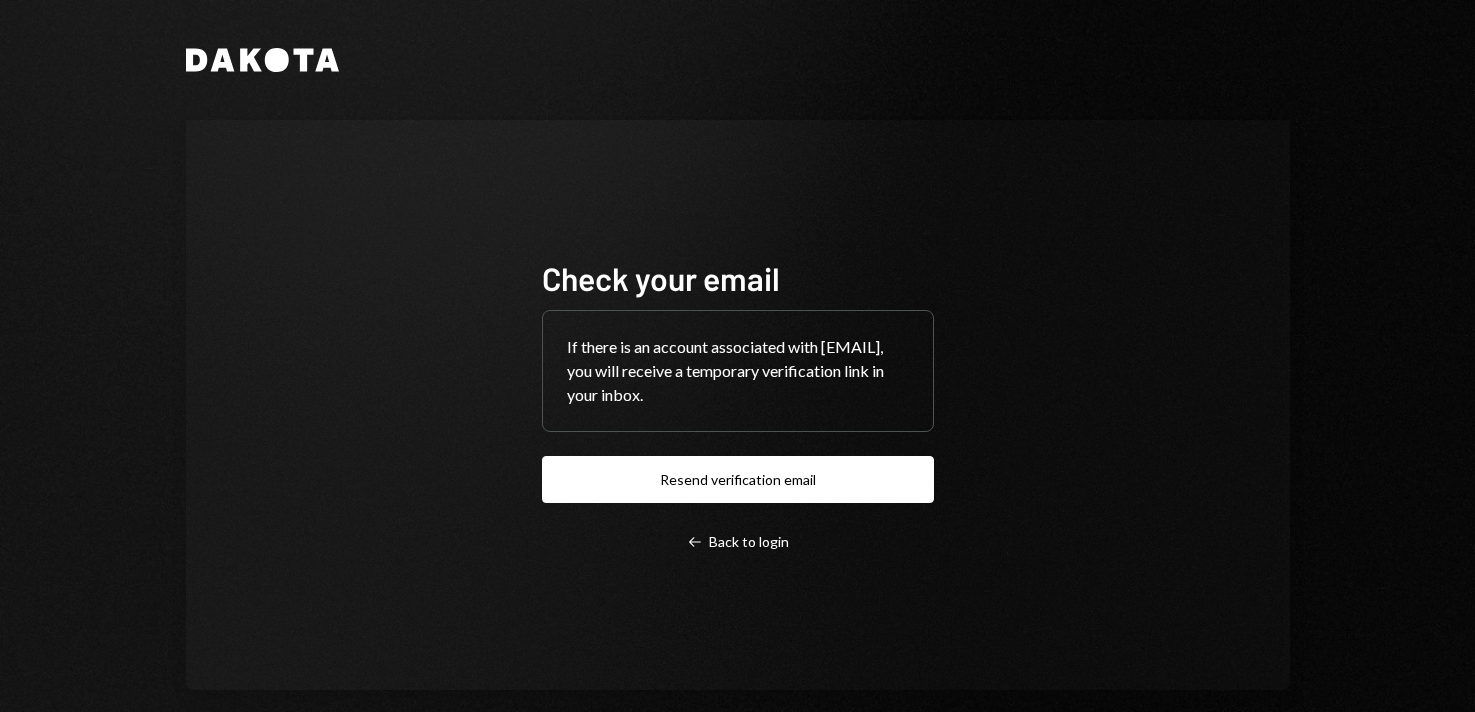 scroll, scrollTop: 0, scrollLeft: 0, axis: both 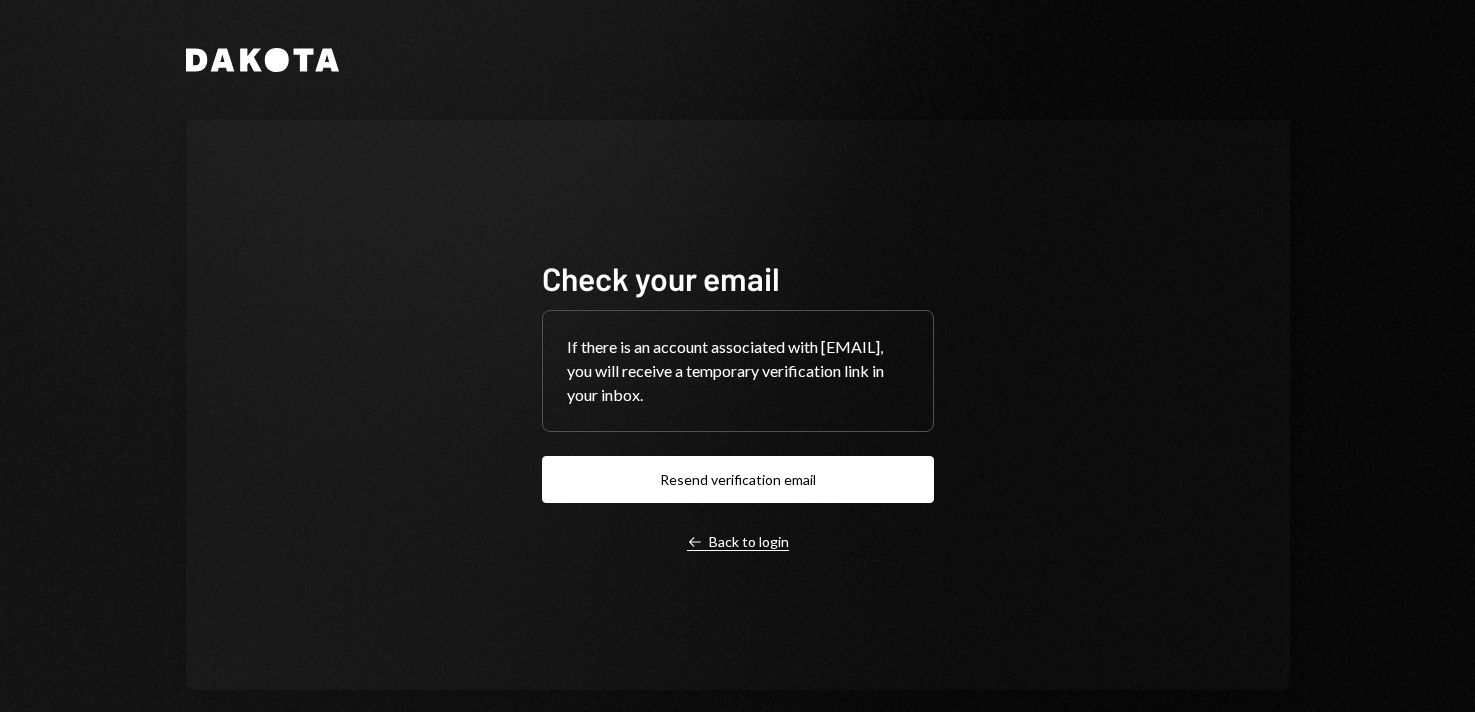 click on "Left Arrow Back to login" at bounding box center [738, 542] 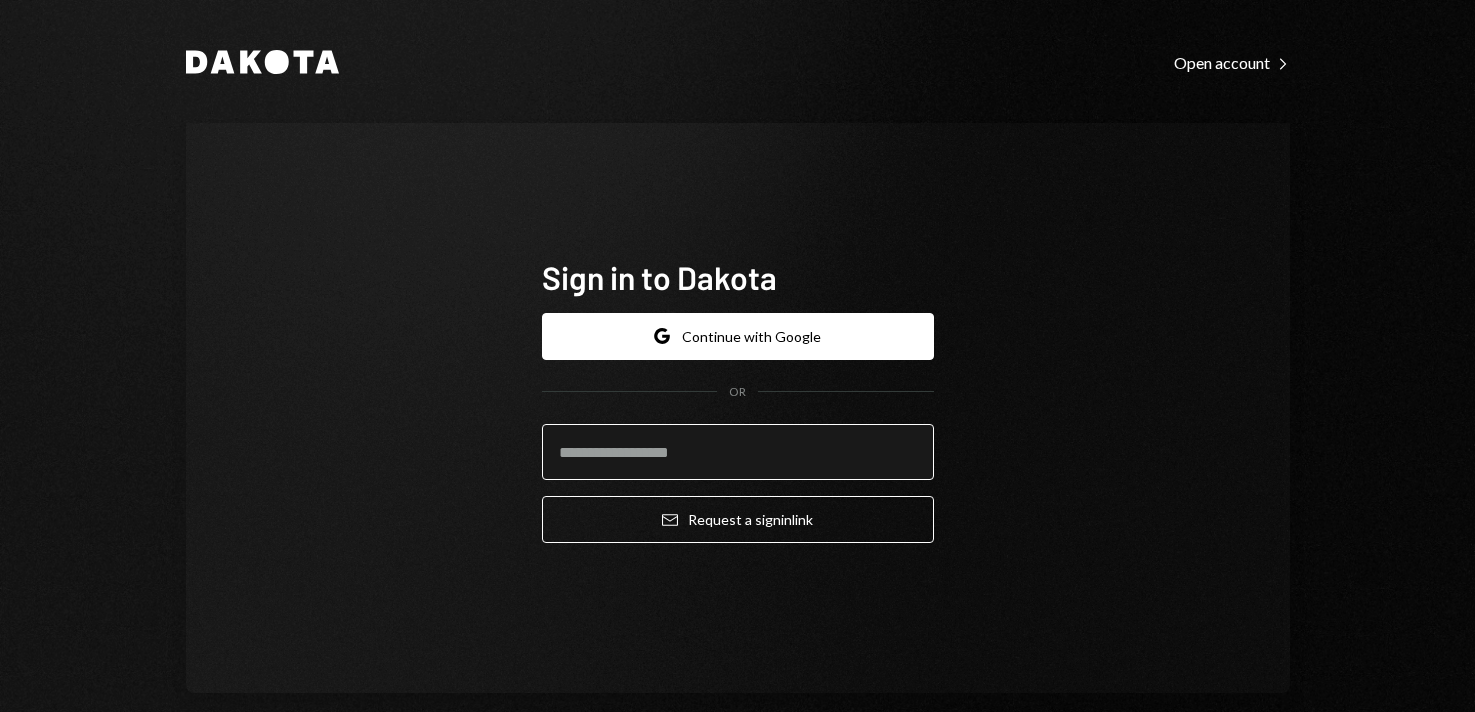 click at bounding box center [738, 452] 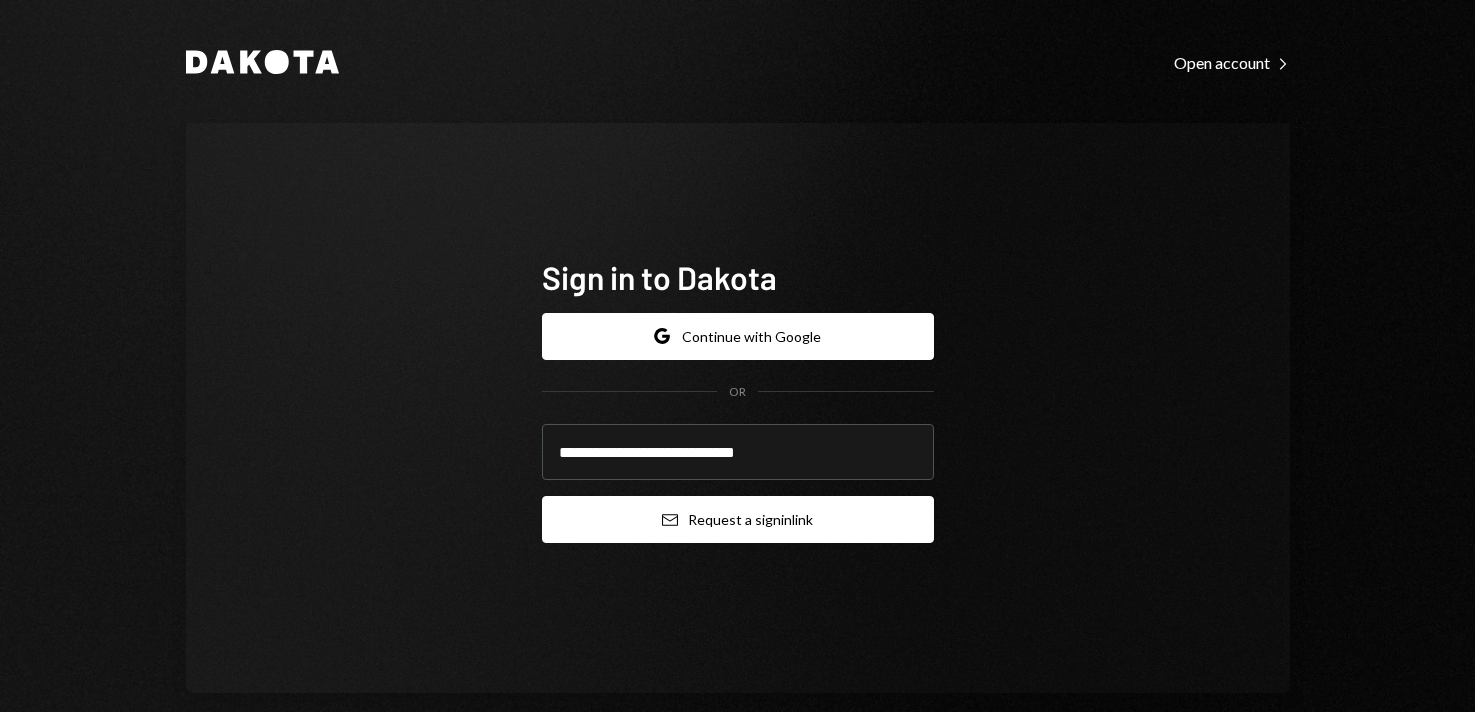 click on "Email Request a sign  in  link" at bounding box center [738, 519] 